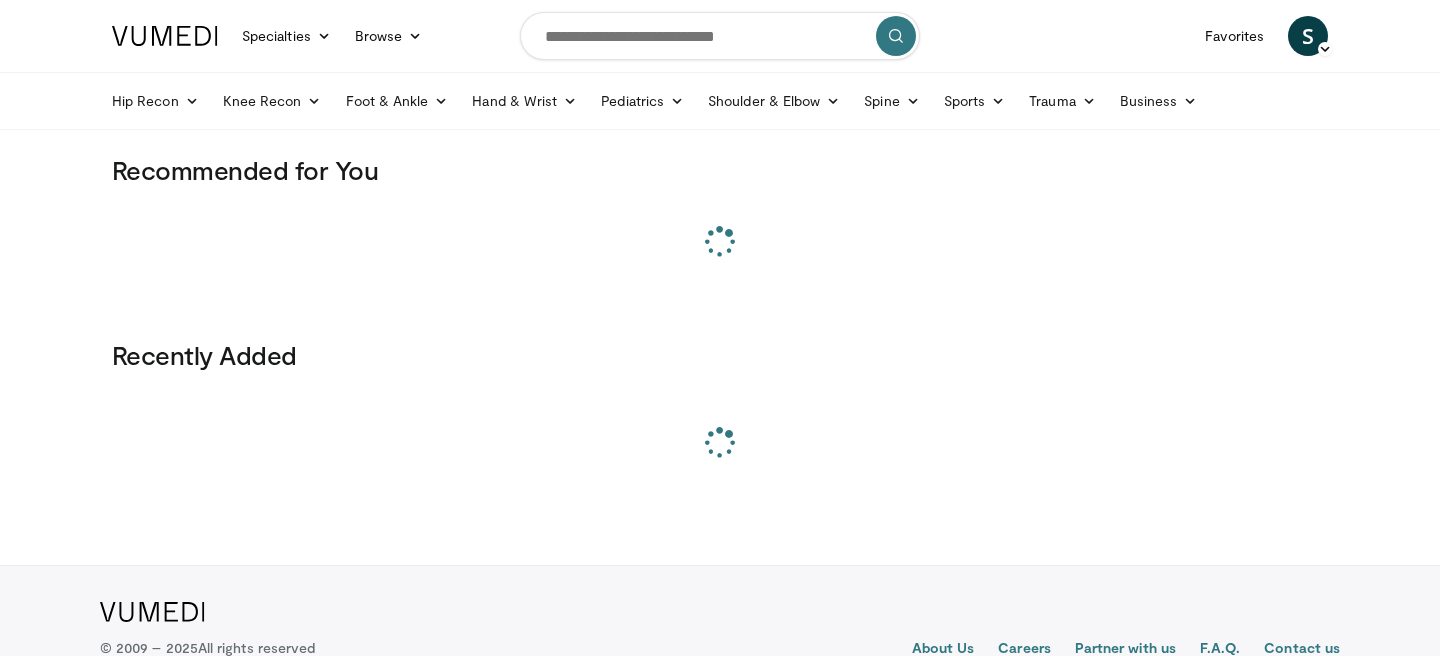scroll, scrollTop: 0, scrollLeft: 0, axis: both 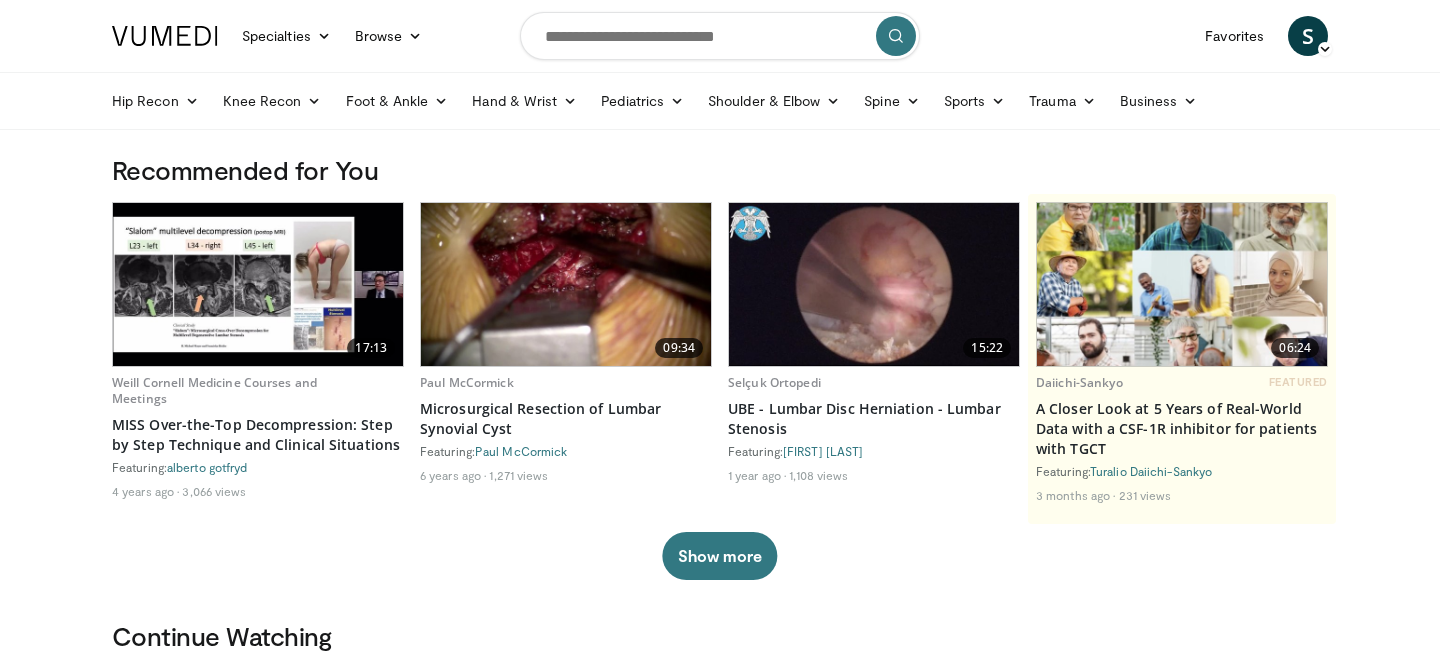 click at bounding box center (720, 36) 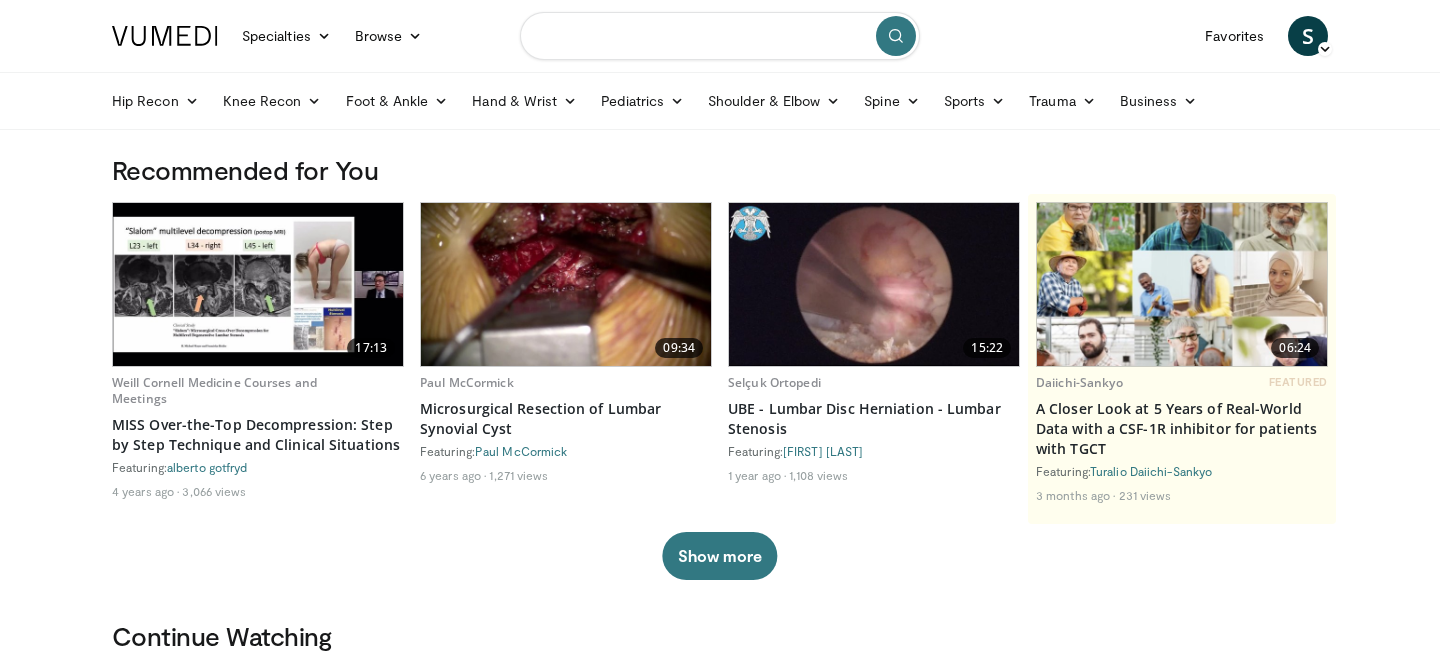 click at bounding box center [720, 36] 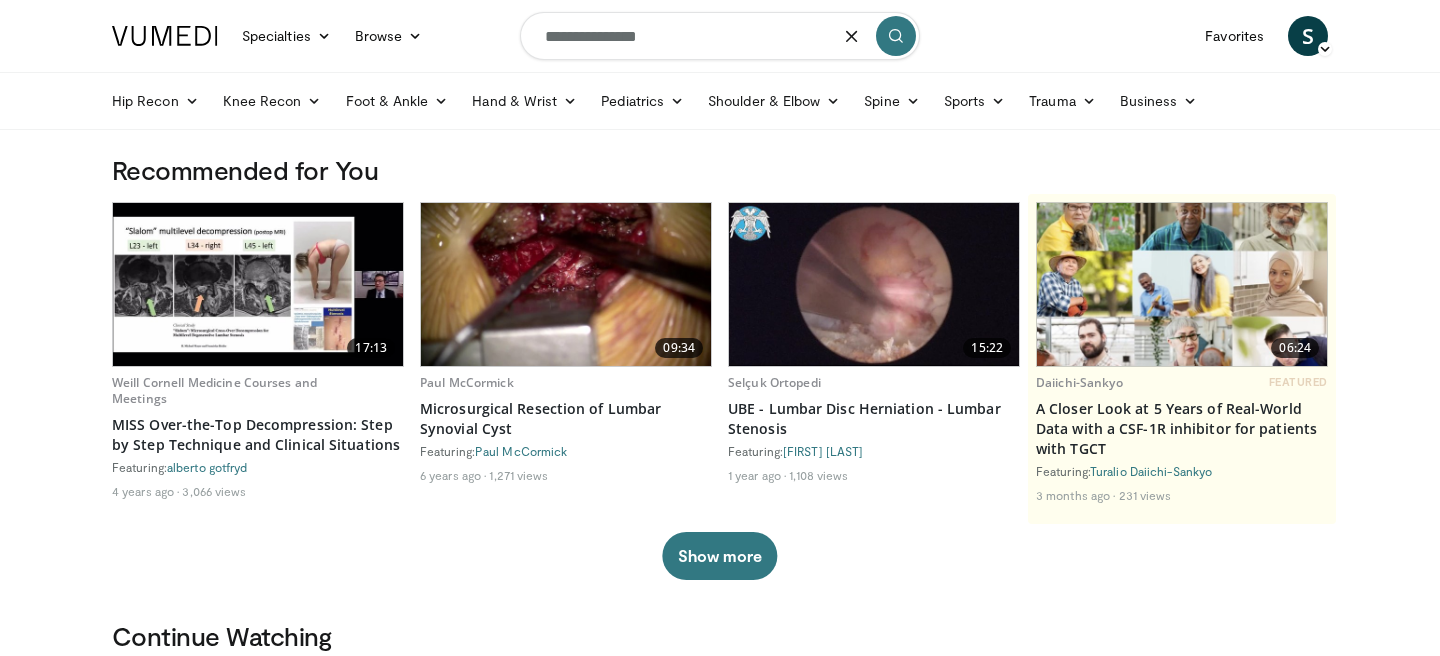 type on "**********" 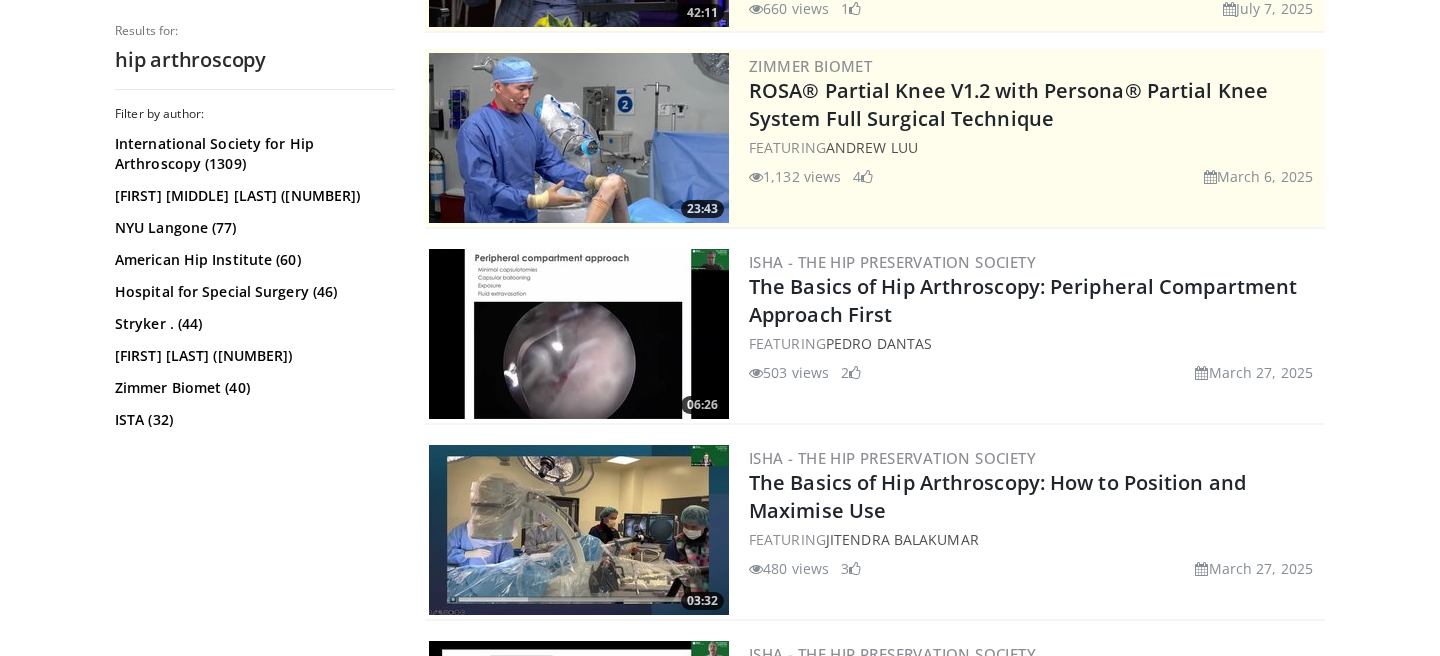 scroll, scrollTop: 383, scrollLeft: 0, axis: vertical 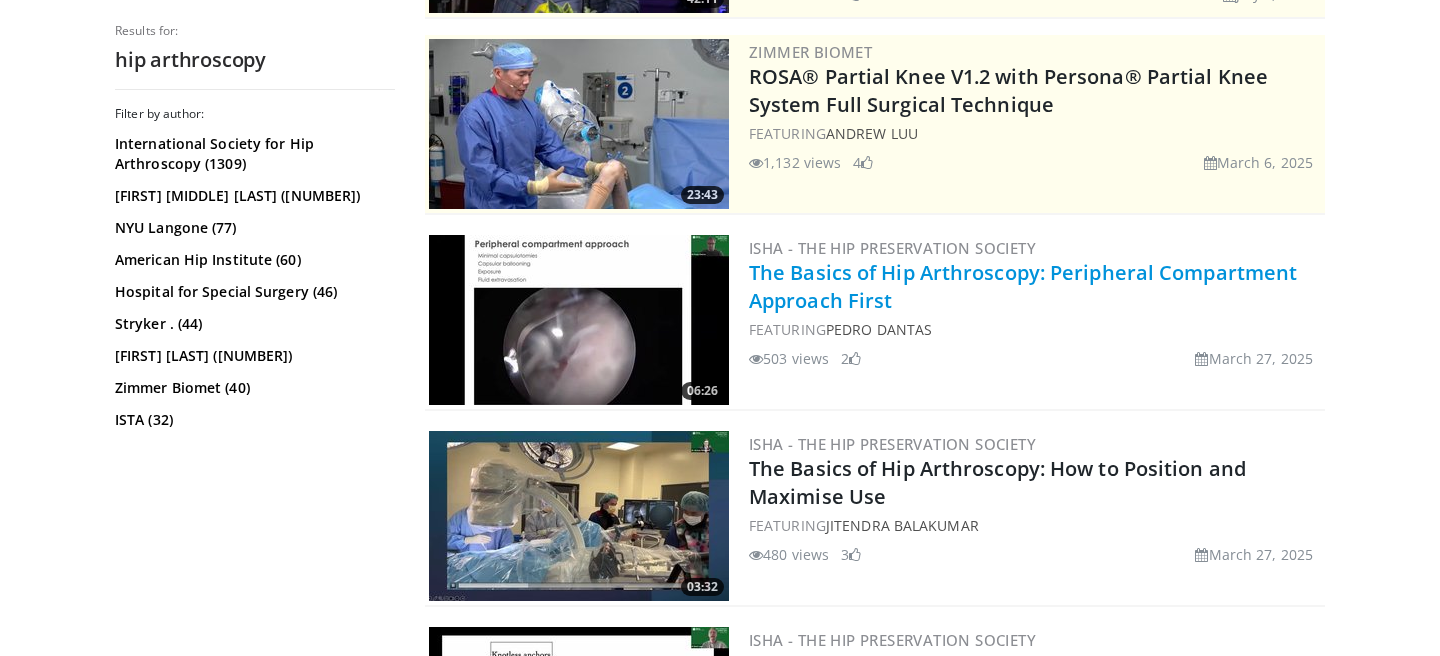 click on "The Basics of Hip Arthroscopy: Peripheral Compartment Approach First" at bounding box center (1023, 286) 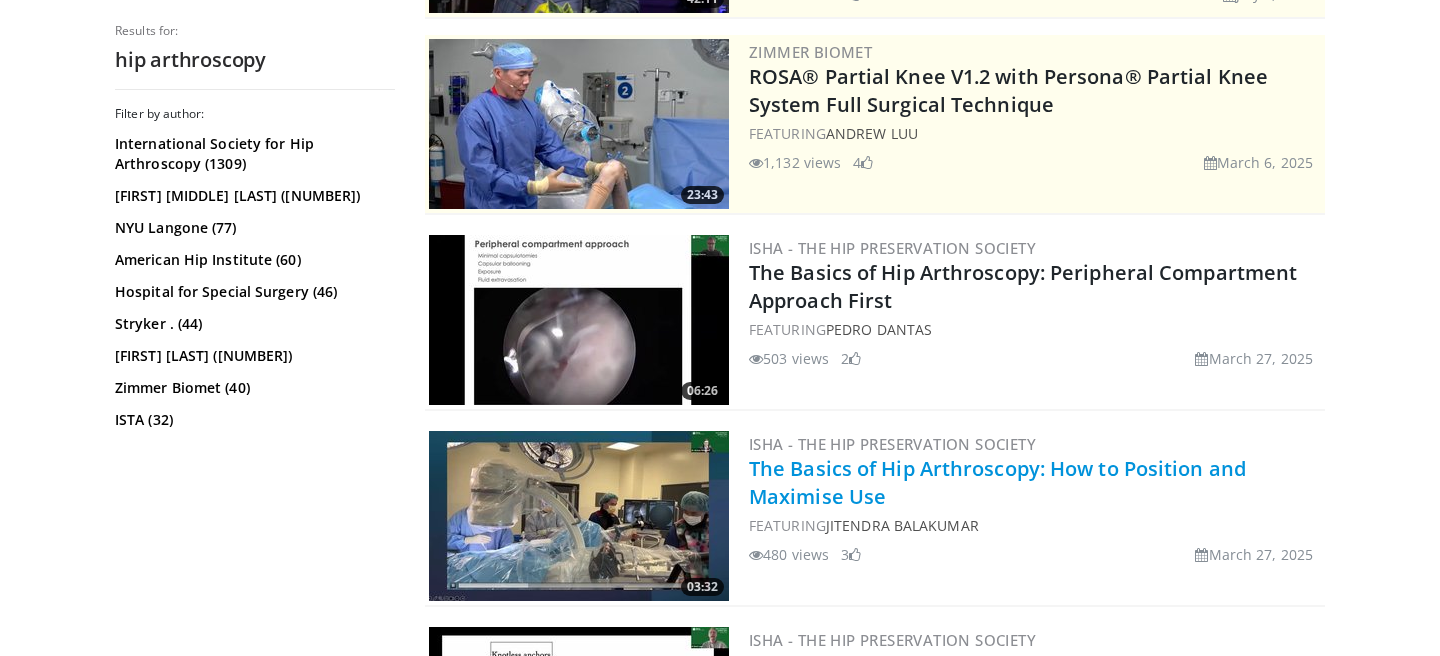 click on "The Basics of Hip Arthroscopy: How to Position and Maximise Use" at bounding box center [997, 482] 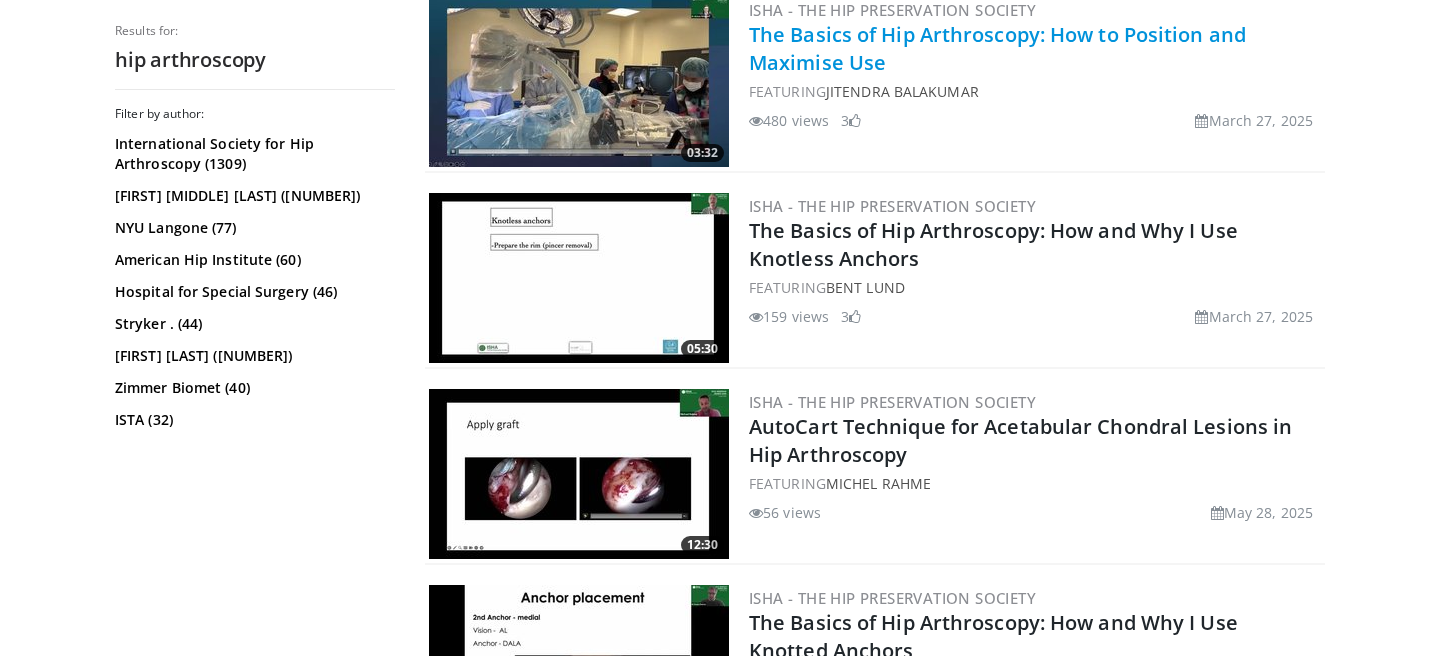 scroll, scrollTop: 827, scrollLeft: 0, axis: vertical 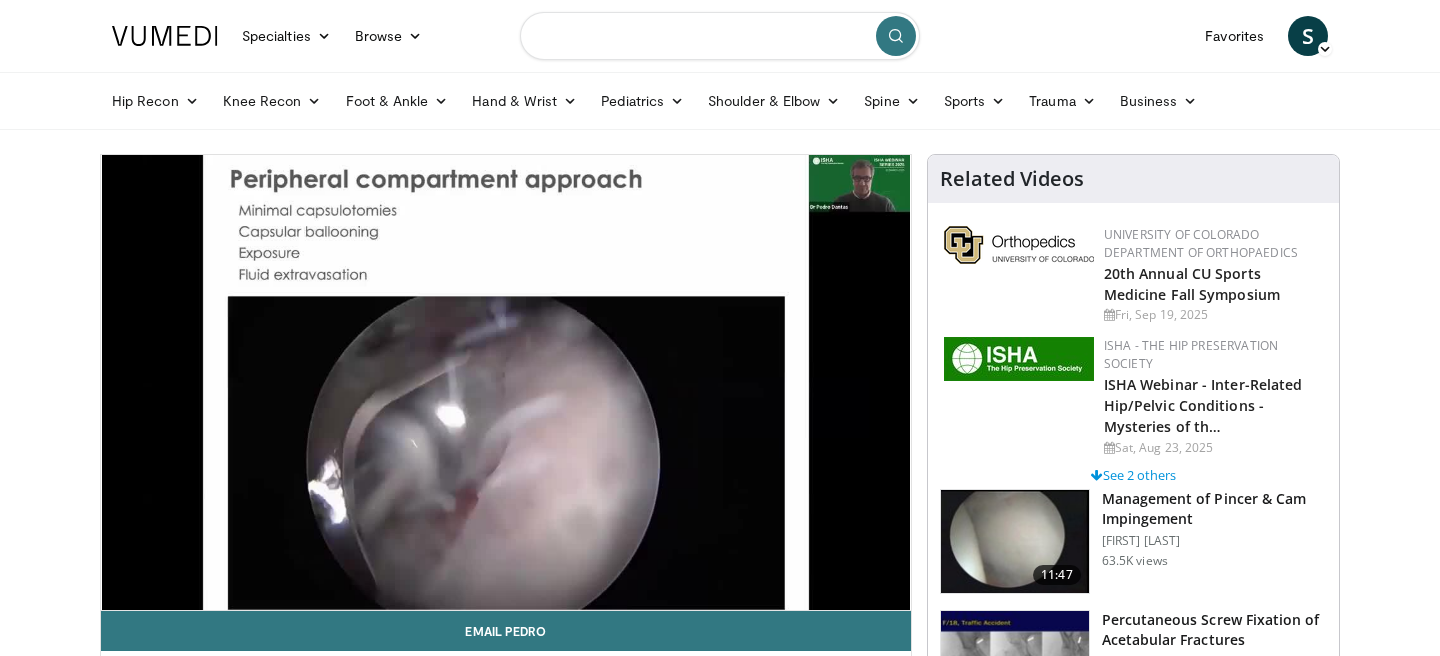 click at bounding box center [720, 36] 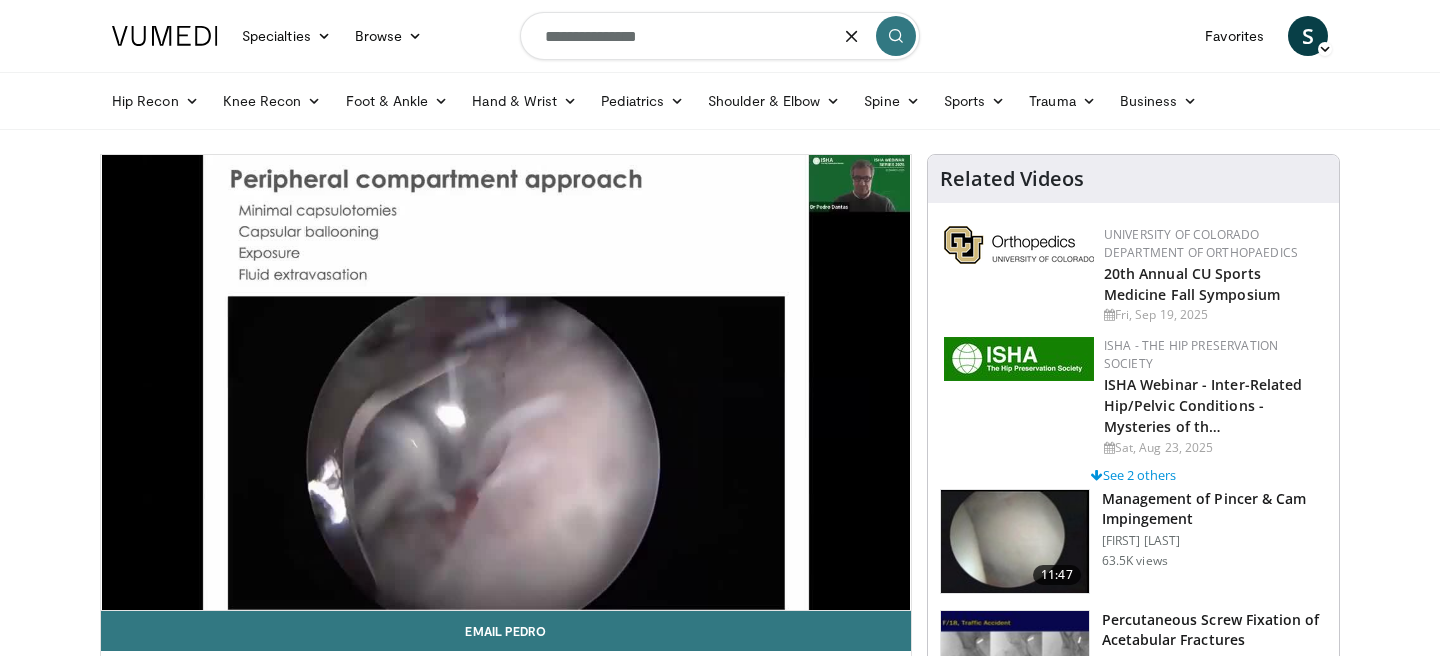 type on "**********" 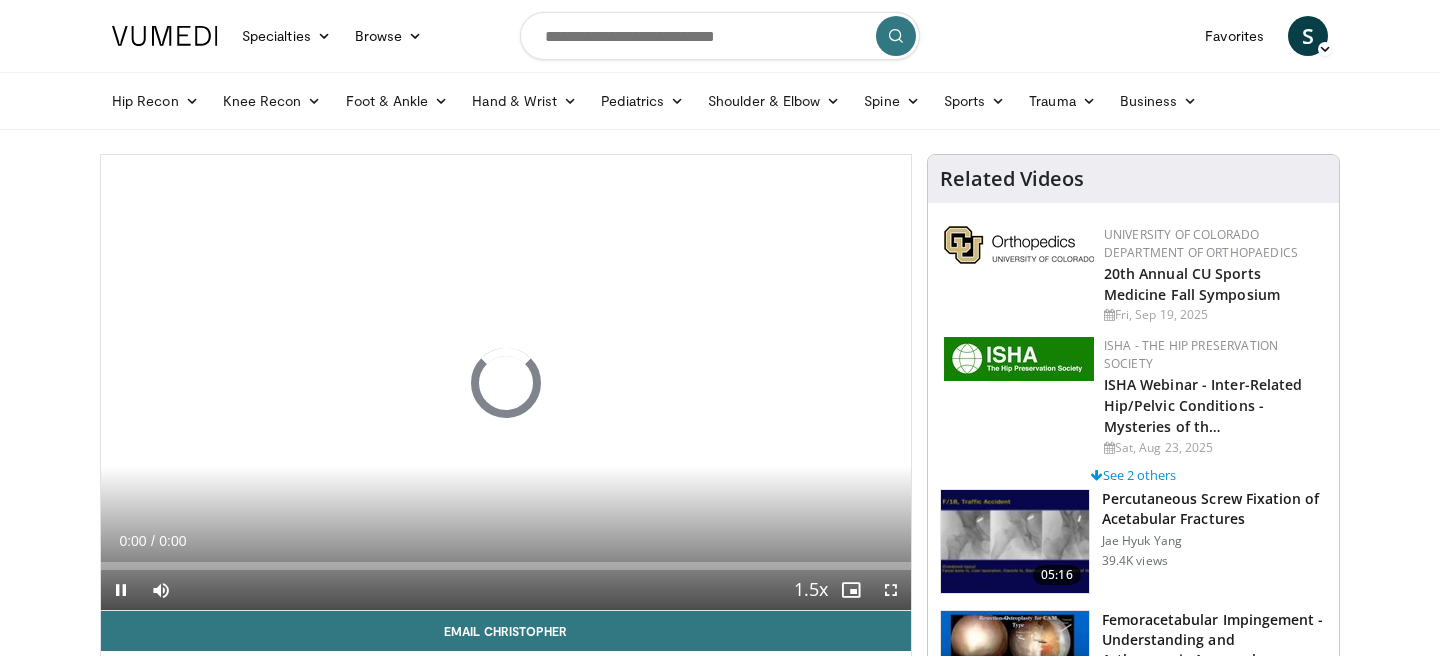 scroll, scrollTop: 0, scrollLeft: 0, axis: both 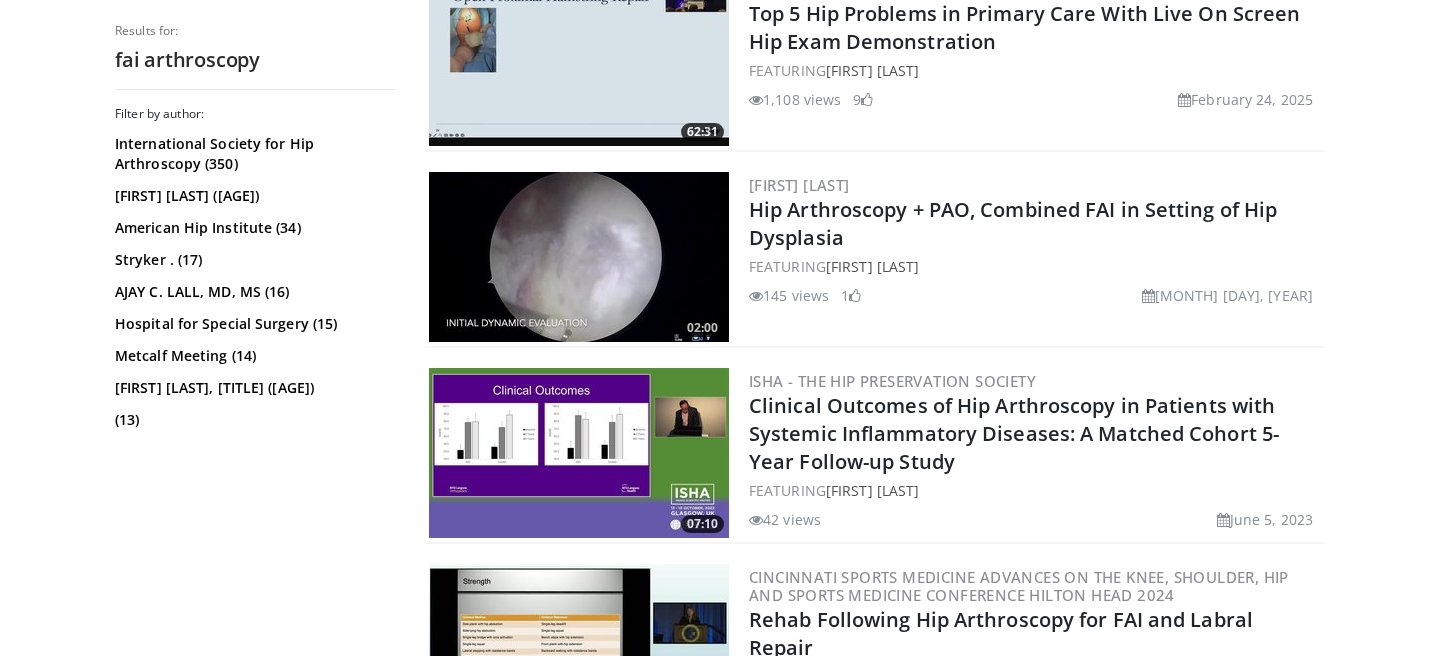 click at bounding box center [579, 257] 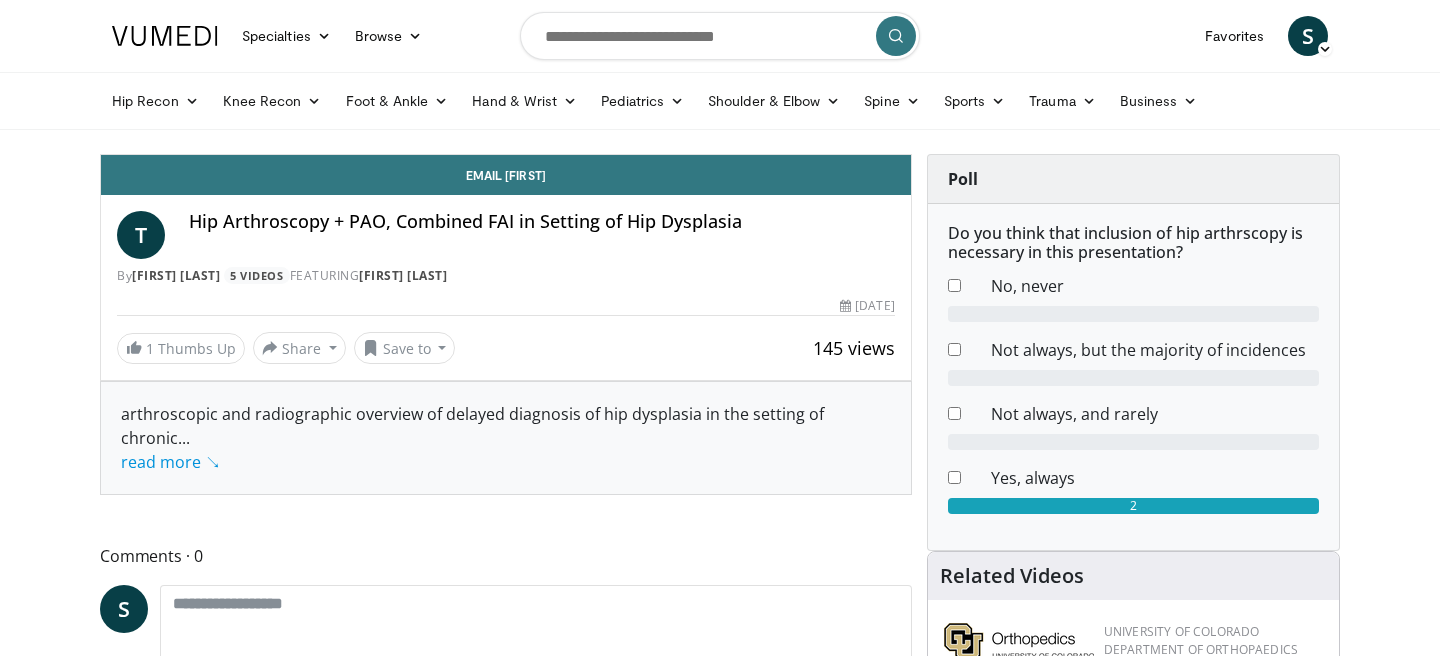 scroll, scrollTop: 0, scrollLeft: 0, axis: both 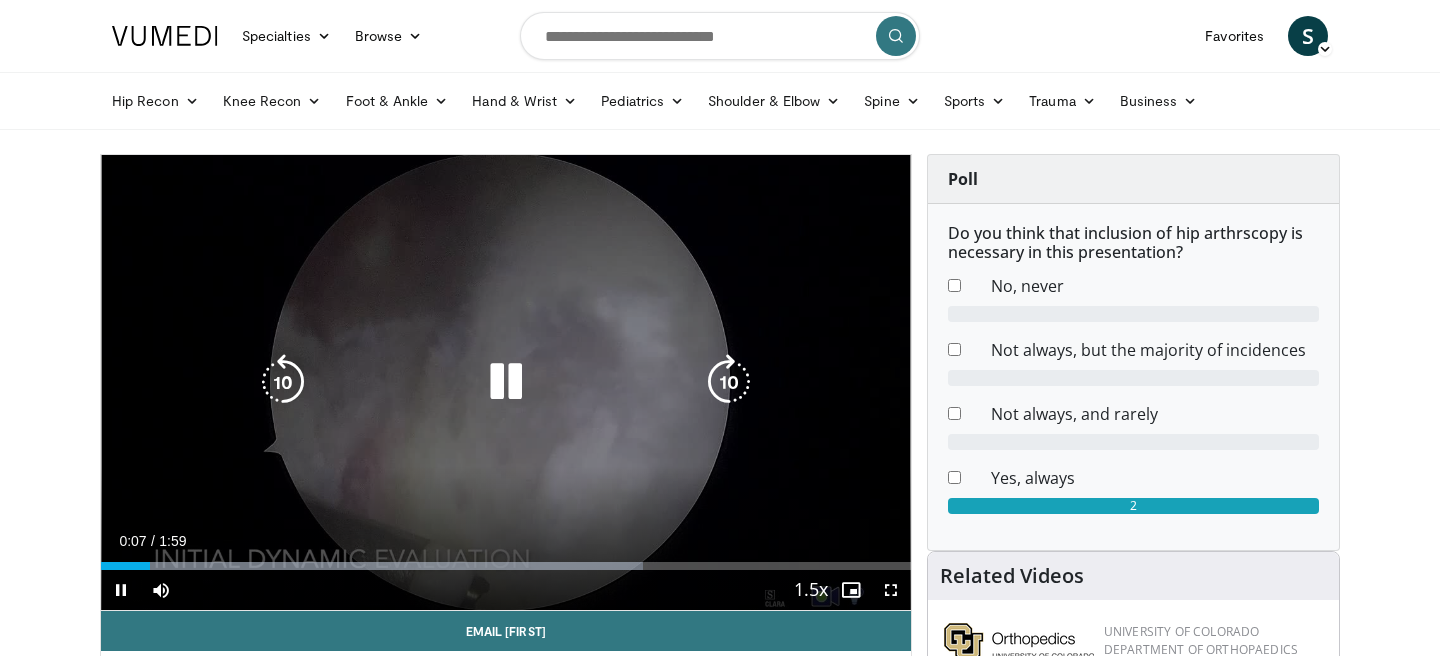 click at bounding box center (506, 382) 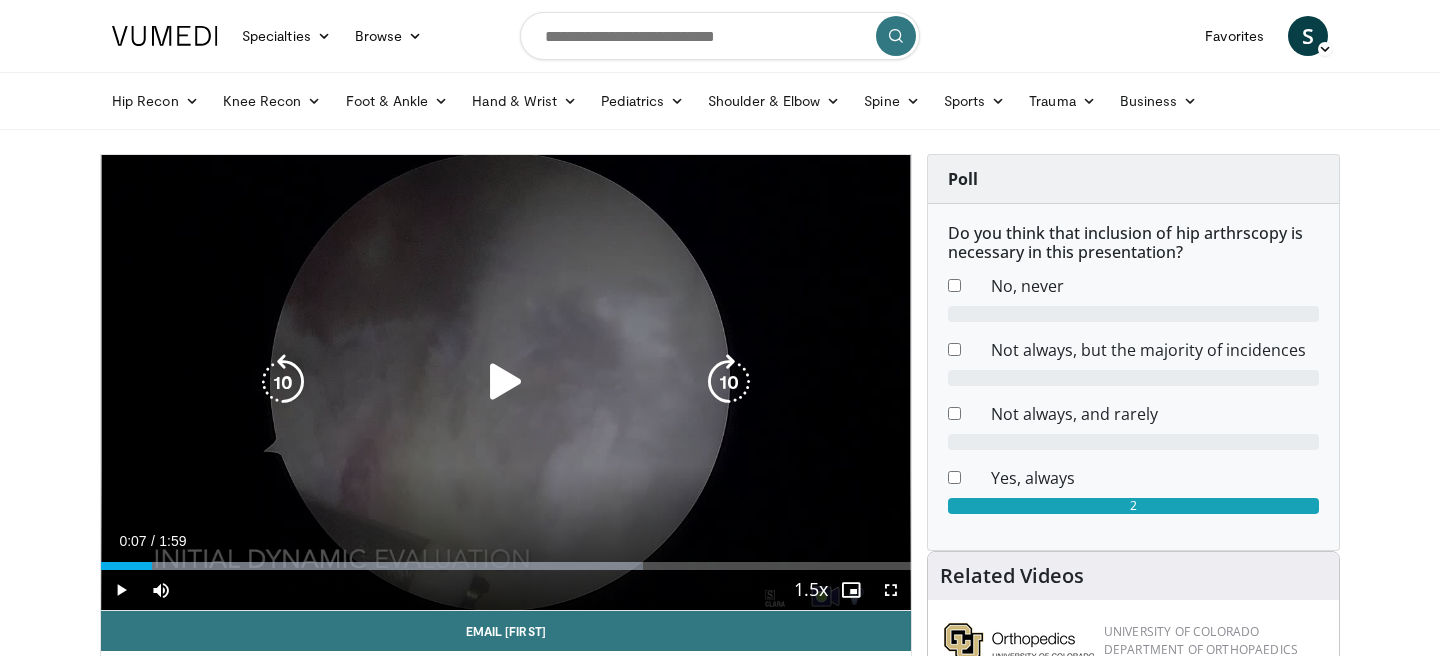 click at bounding box center [506, 382] 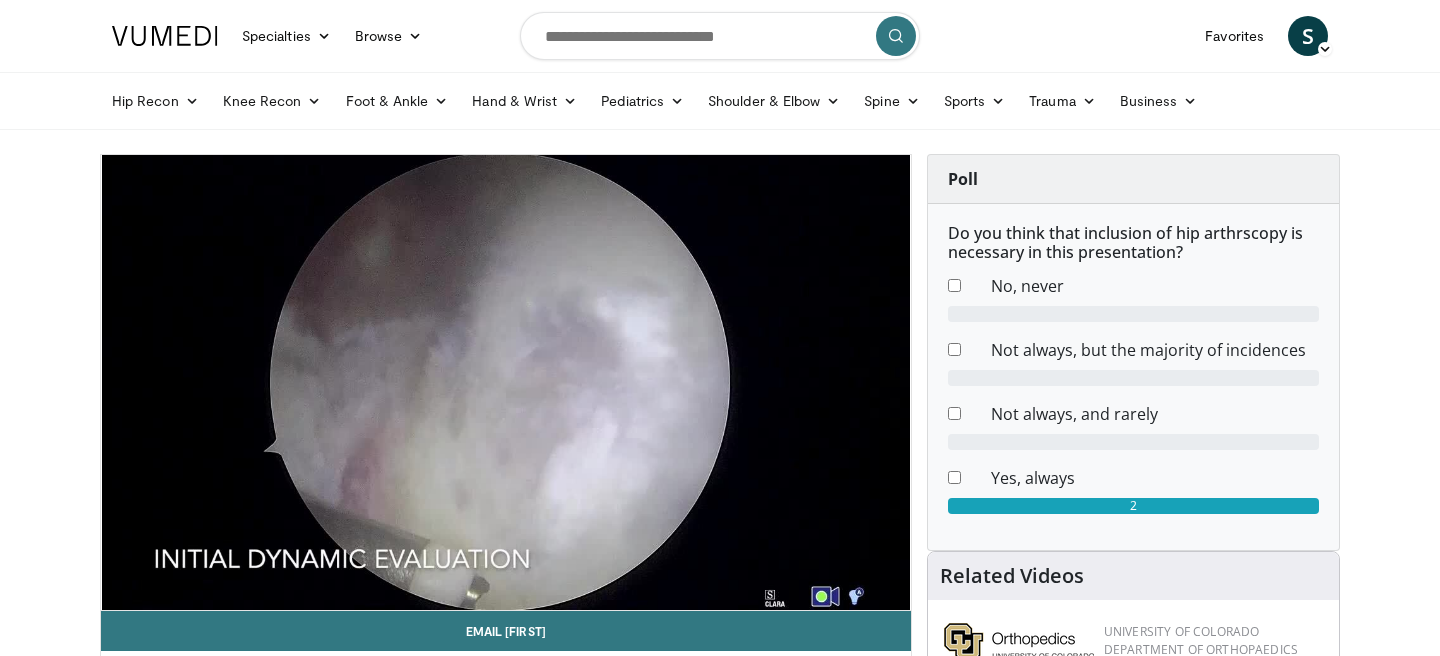 click on "20 seconds
Tap to unmute" at bounding box center [506, 382] 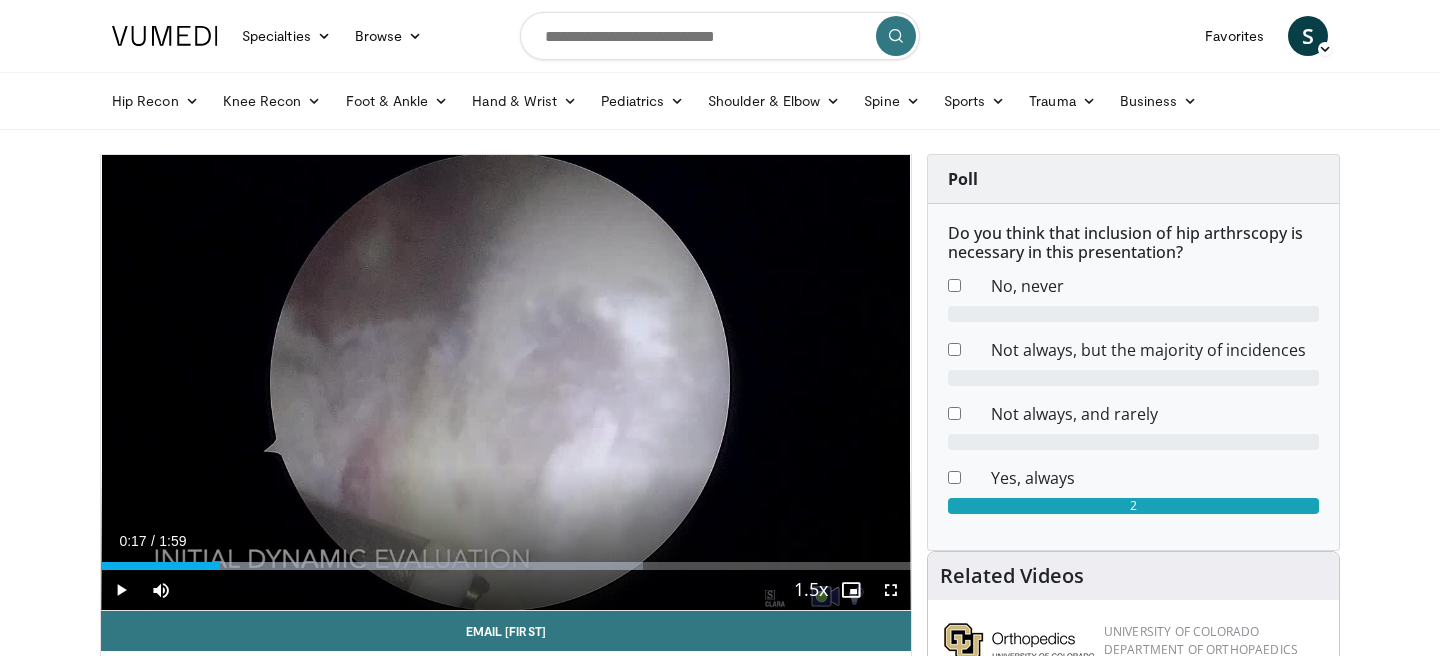 click on "20 seconds
Tap to unmute" at bounding box center (506, 382) 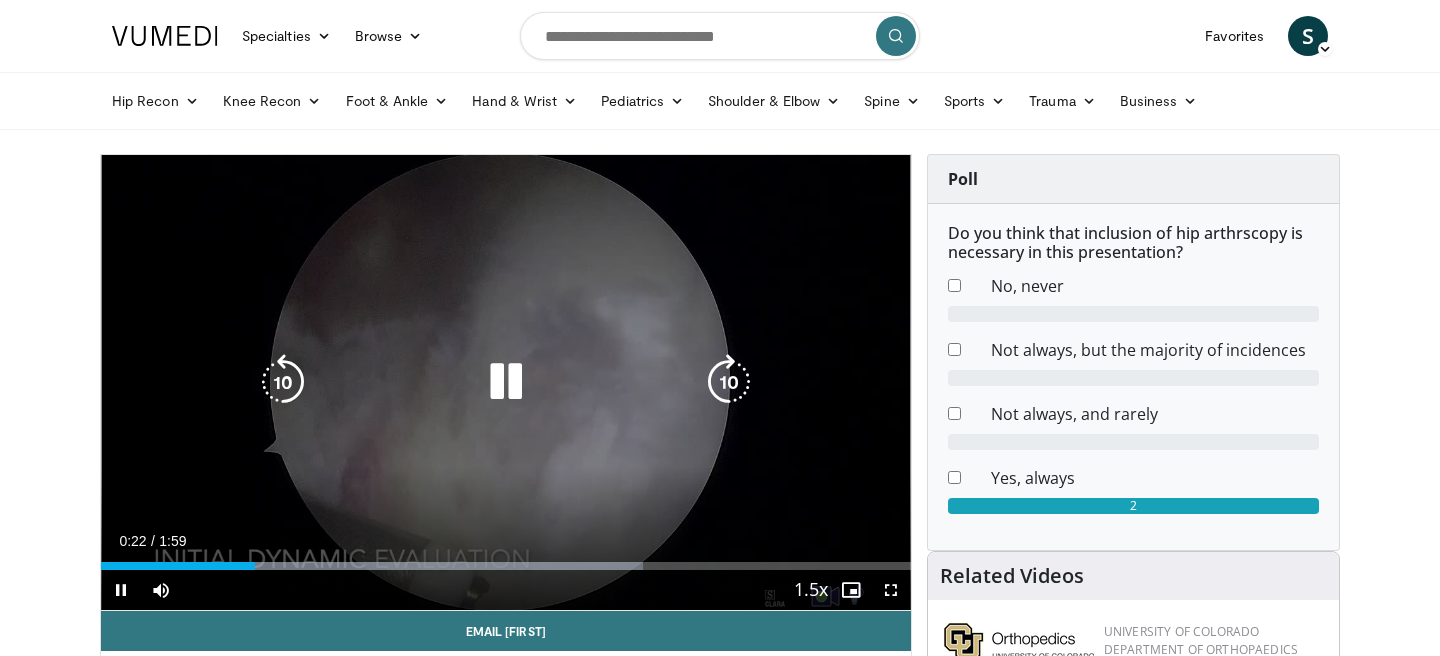 click at bounding box center [506, 382] 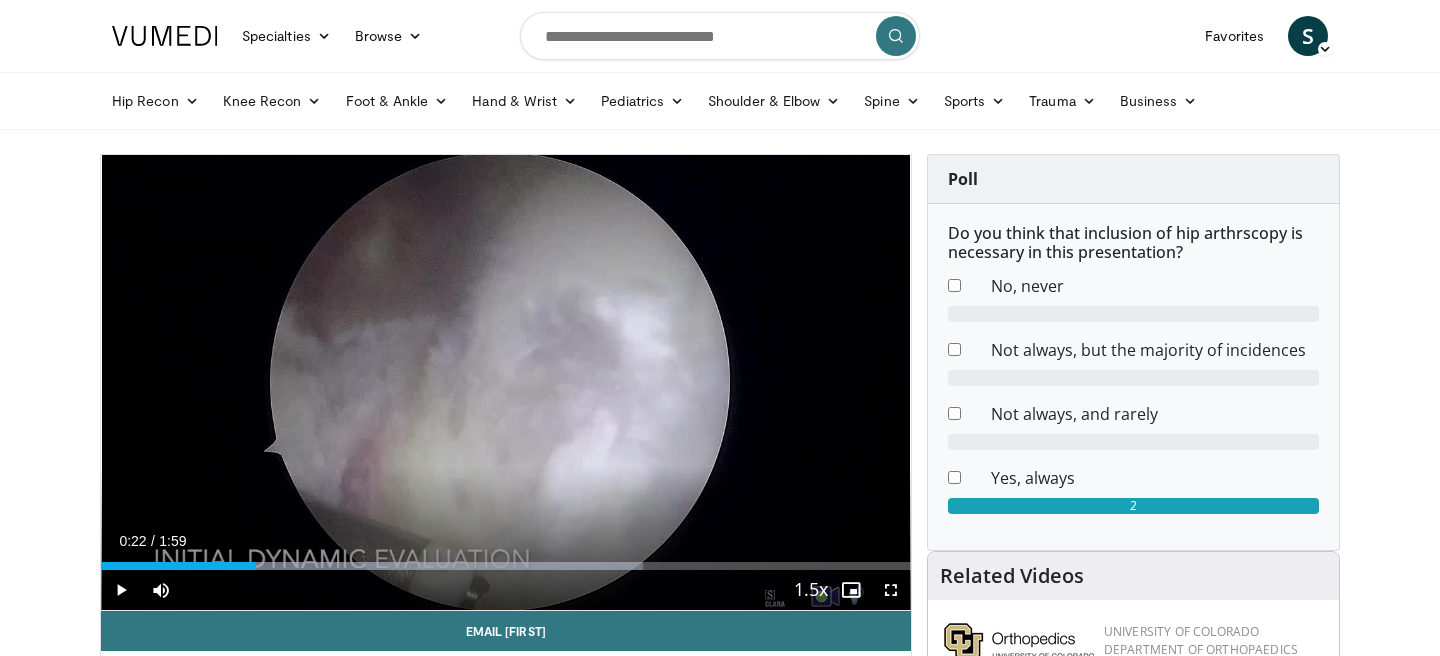 click on "Specialties
Adult & Family Medicine
Allergy, Asthma, Immunology
Anesthesiology
Cardiology
Dental
Dermatology
Endocrinology
Gastroenterology & Hepatology
General Surgery
Hematology & Oncology
Infectious Disease
Nephrology
Neurology
Neurosurgery
Obstetrics & Gynecology
Ophthalmology
Oral Maxillofacial
Orthopaedics
Otolaryngology
Pediatrics
Plastic Surgery
Podiatry
Psychiatry
Pulmonology
Radiation Oncology
Radiology
Rheumatology
Urology" at bounding box center (720, 1810) 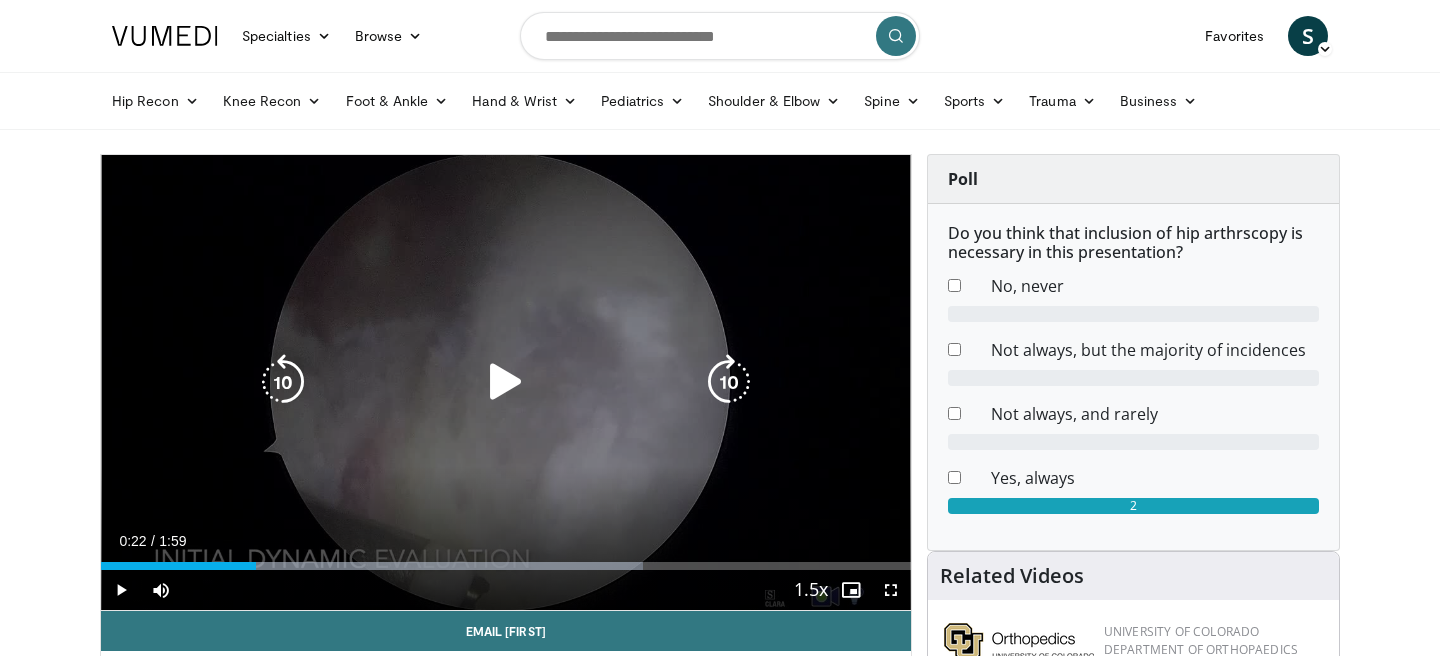 click at bounding box center (506, 382) 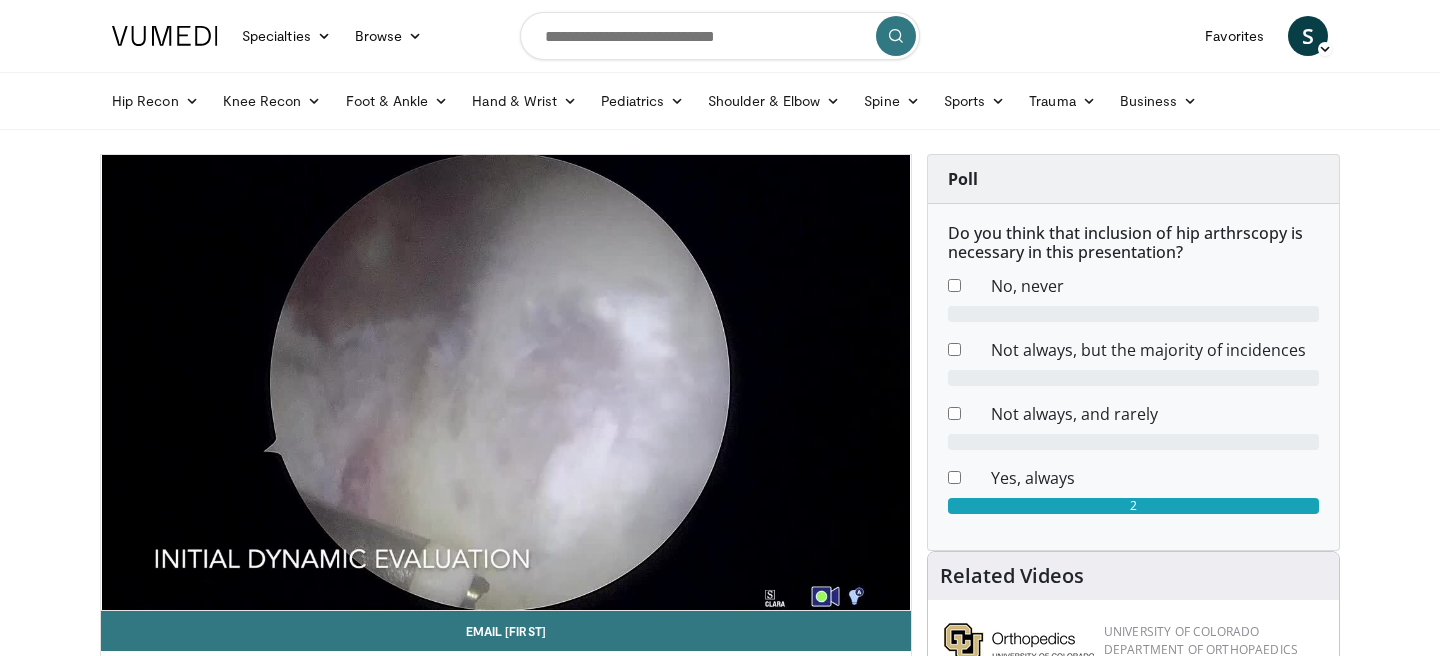 click on "Specialties
Adult & Family Medicine
Allergy, Asthma, Immunology
Anesthesiology
Cardiology
Dental
Dermatology
Endocrinology
Gastroenterology & Hepatology
General Surgery
Hematology & Oncology
Infectious Disease
Nephrology
Neurology
Neurosurgery
Obstetrics & Gynecology
Ophthalmology
Oral Maxillofacial
Orthopaedics
Otolaryngology
Pediatrics
Plastic Surgery
Podiatry
Psychiatry
Pulmonology
Radiation Oncology
Radiology
Rheumatology
Urology" at bounding box center [720, 1810] 